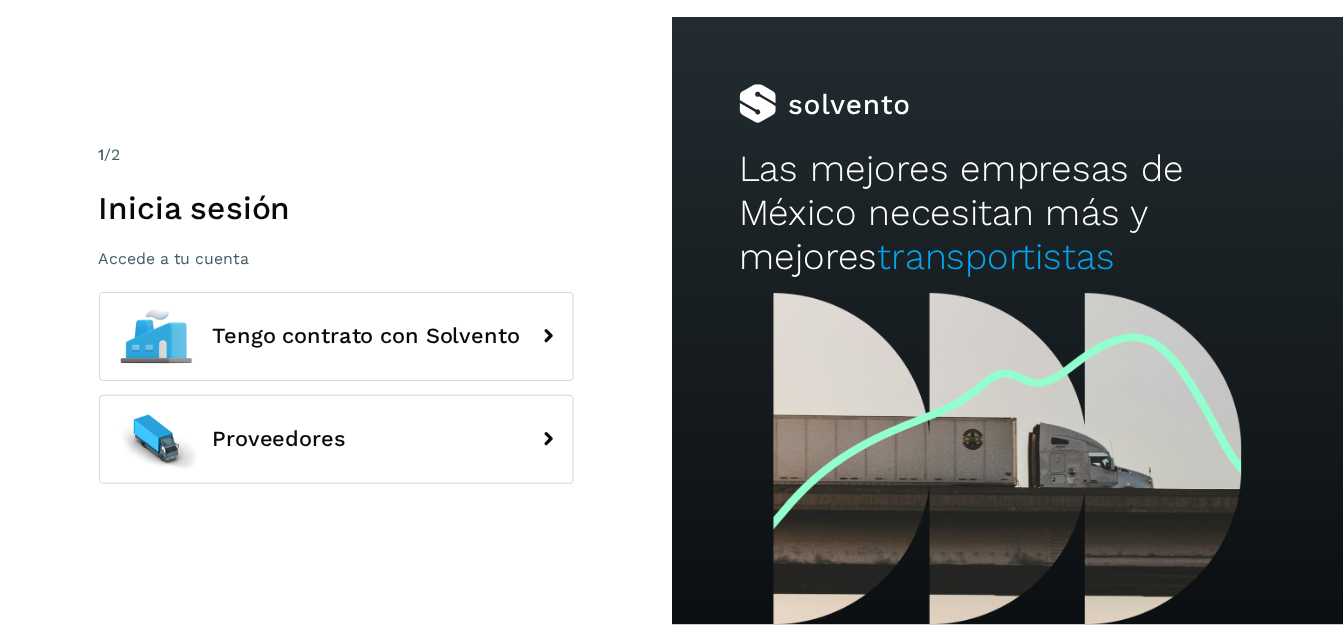 scroll, scrollTop: 0, scrollLeft: 0, axis: both 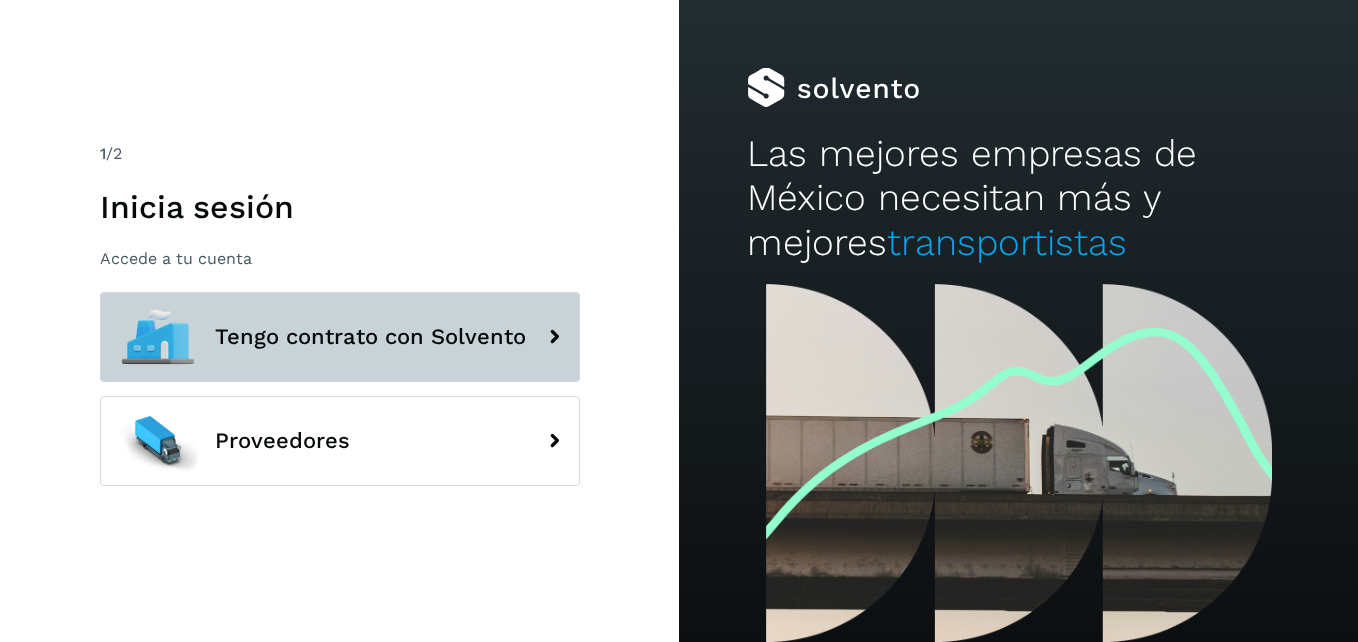 click on "Tengo contrato con Solvento" 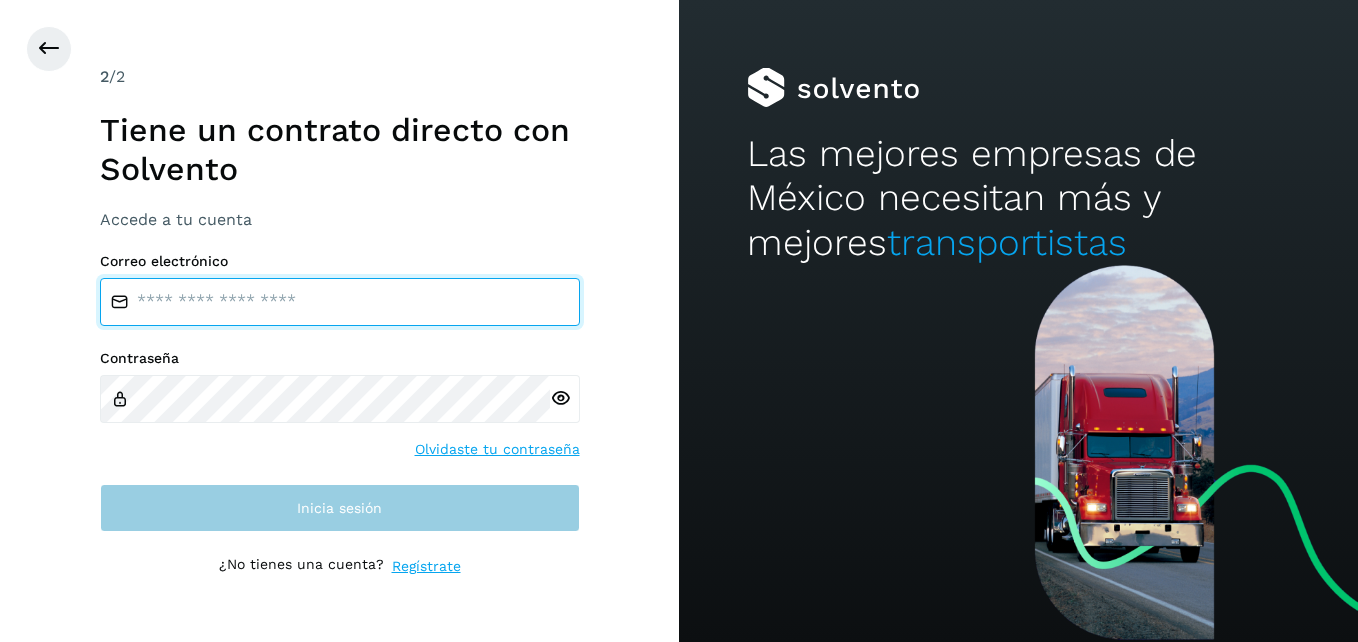 type on "**********" 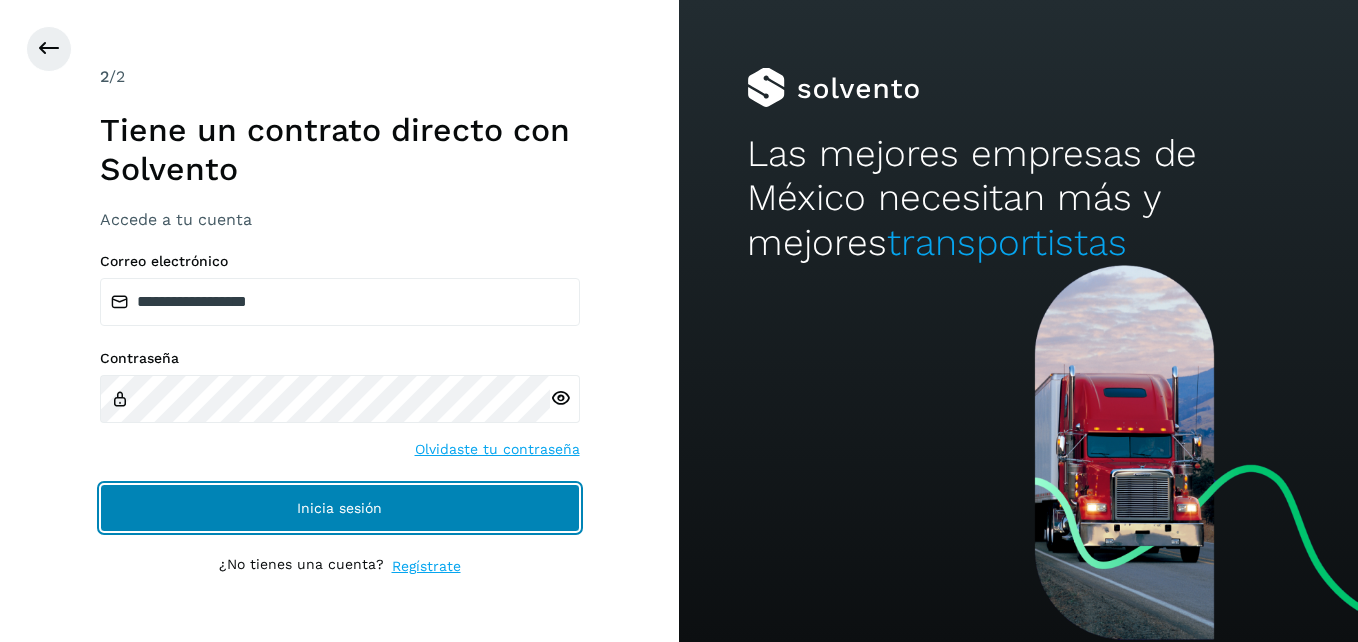 click on "Inicia sesión" at bounding box center (340, 508) 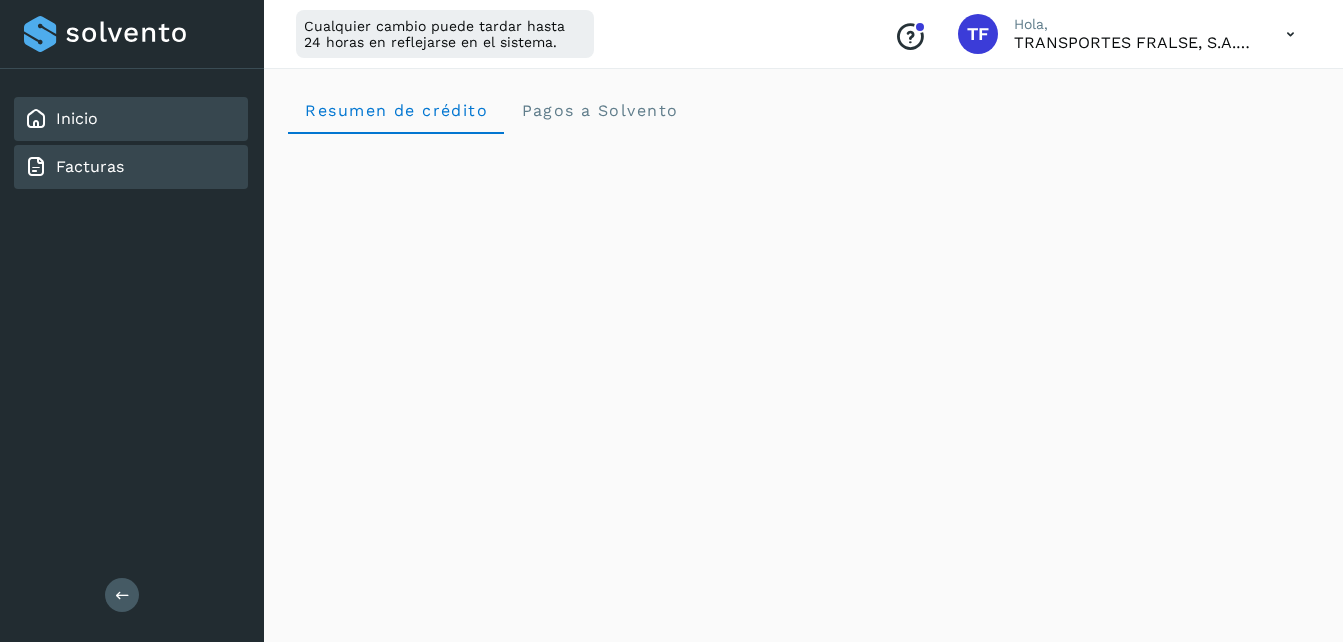 click on "Facturas" at bounding box center [90, 166] 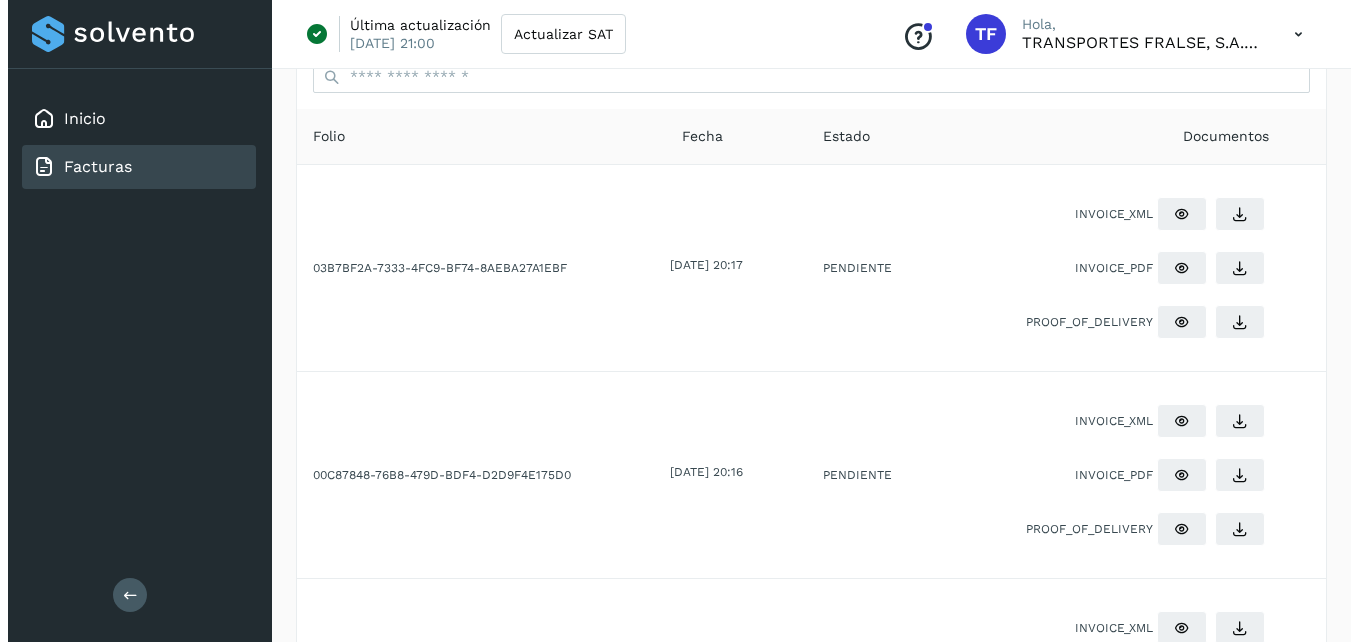 scroll, scrollTop: 0, scrollLeft: 0, axis: both 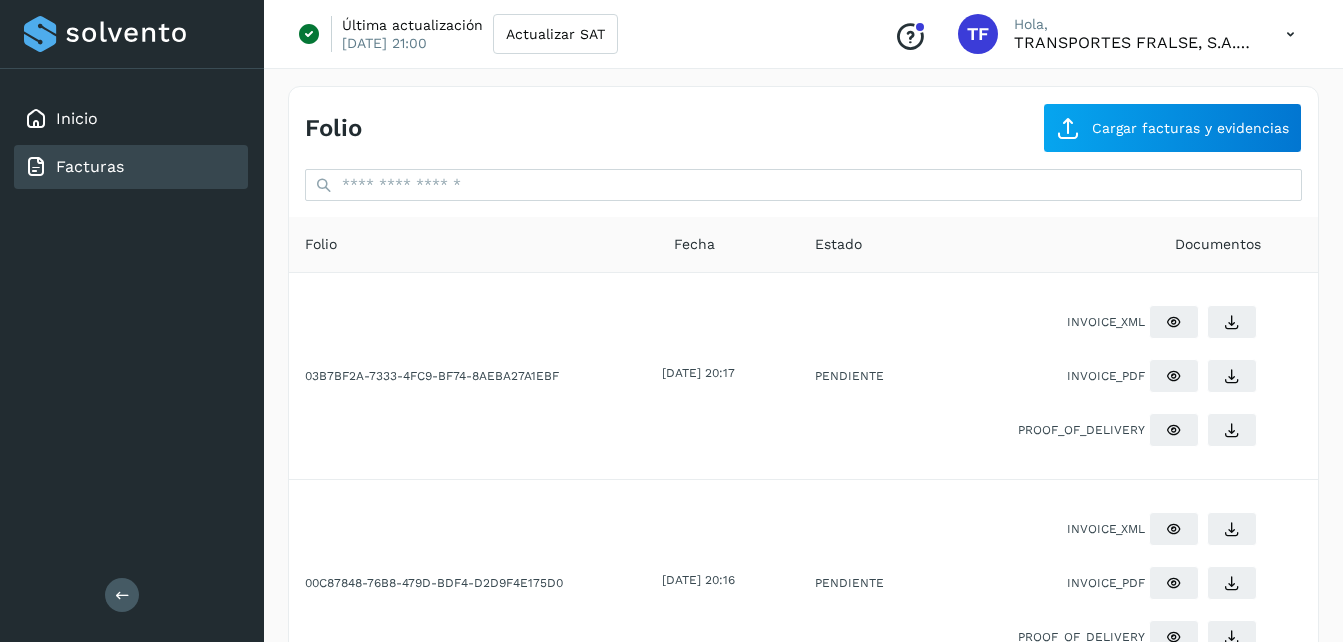 click at bounding box center (1290, 34) 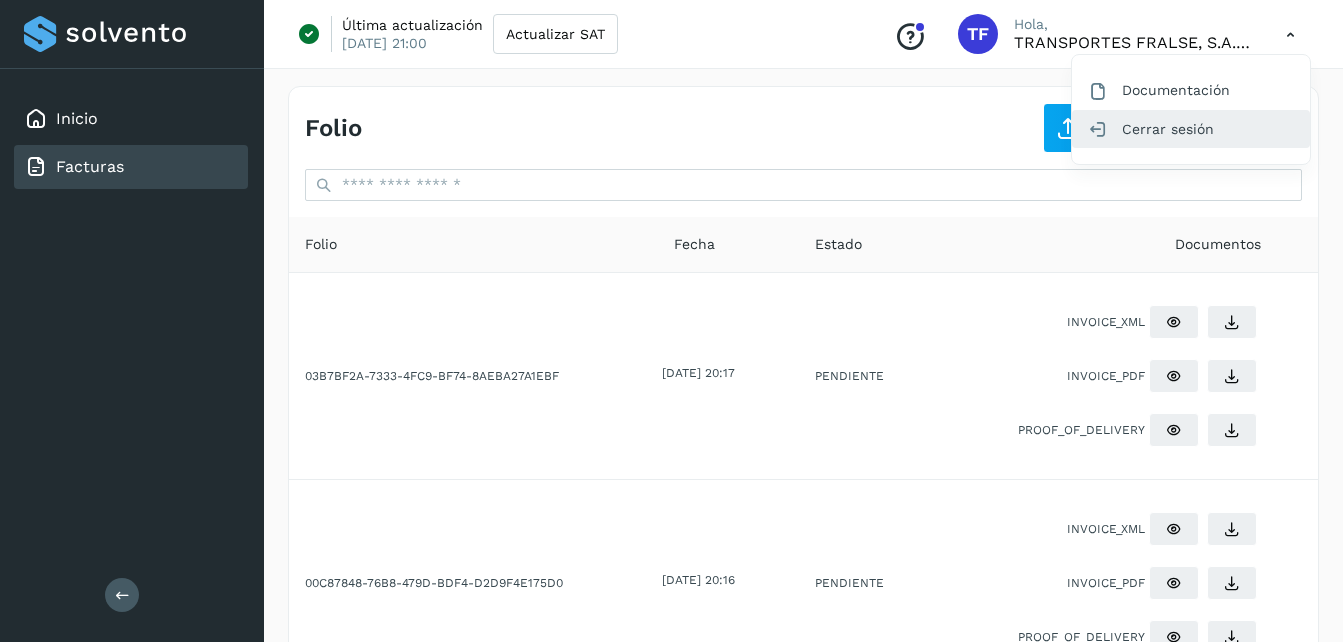 click on "Cerrar sesión" 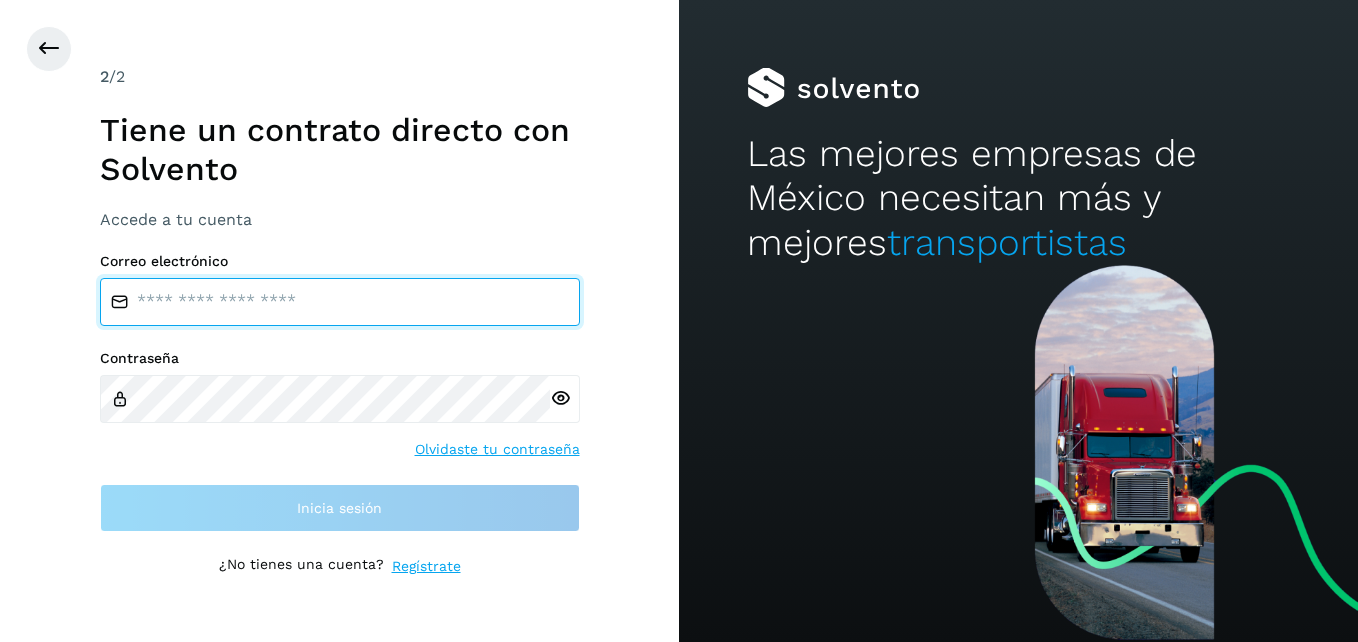 type on "**********" 